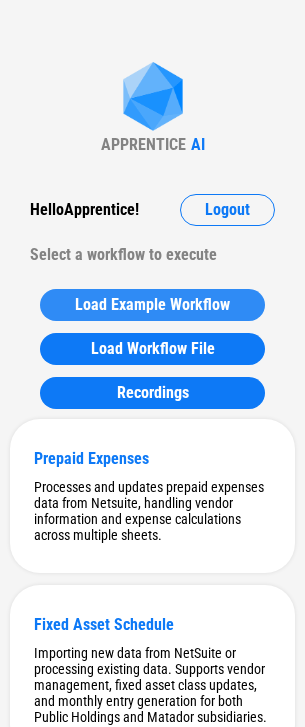 scroll, scrollTop: 0, scrollLeft: 0, axis: both 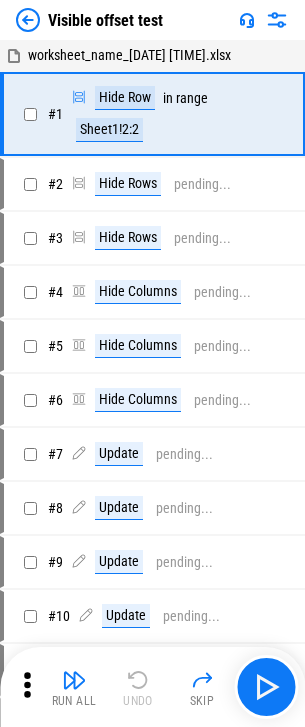 click at bounding box center [28, 20] 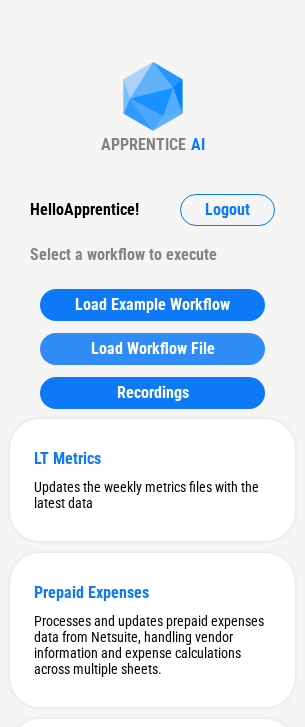 click on "Load Workflow File" at bounding box center [152, 349] 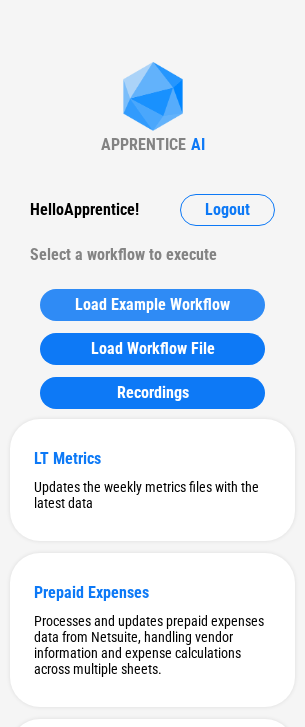 click on "Load Example Workflow" at bounding box center [152, 305] 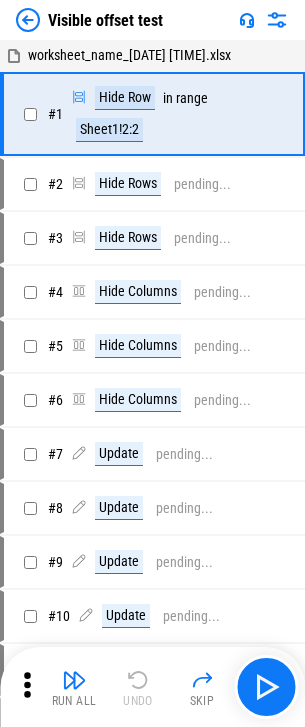 click at bounding box center [28, 20] 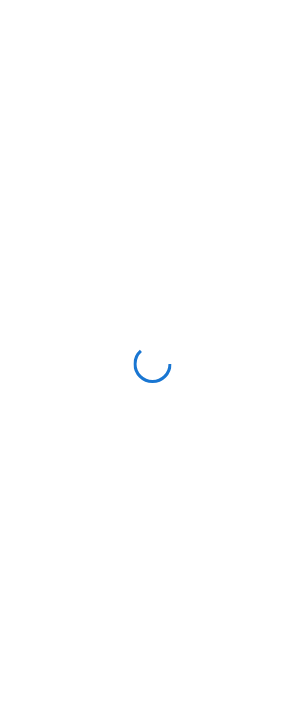 scroll, scrollTop: 0, scrollLeft: 0, axis: both 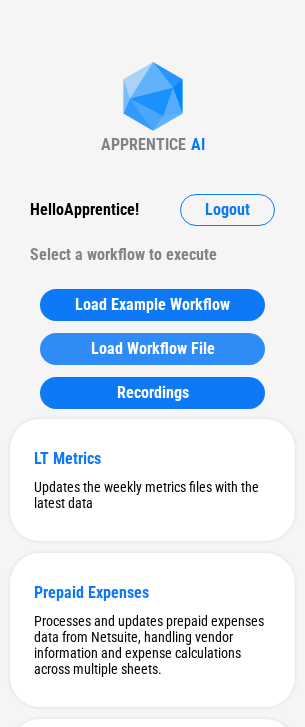 click on "Load Workflow File" at bounding box center (153, 349) 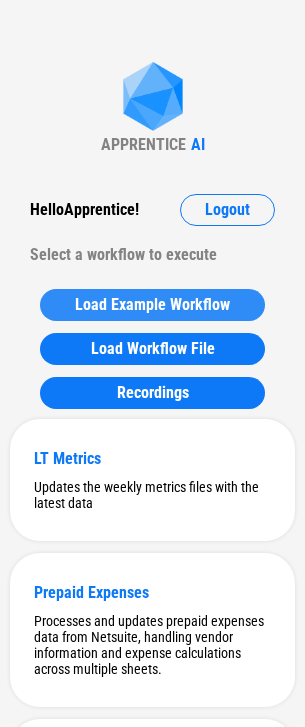 click on "Load Example Workflow" at bounding box center [152, 305] 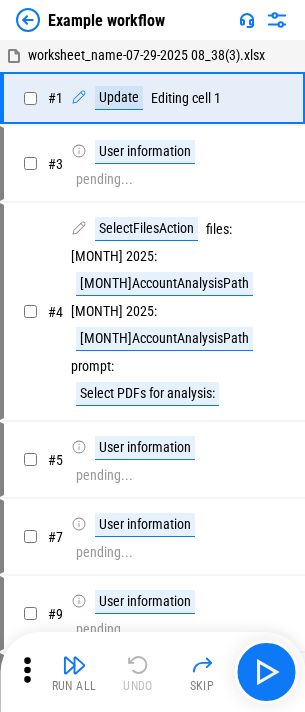 click at bounding box center (28, 20) 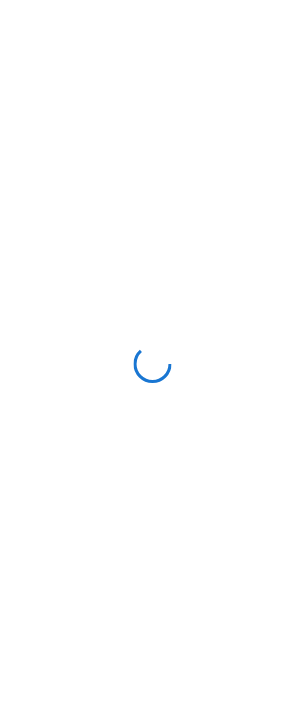 scroll, scrollTop: 0, scrollLeft: 0, axis: both 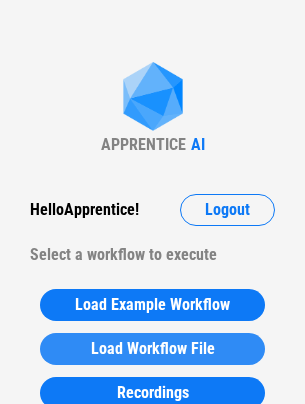 click on "Load Workflow File" at bounding box center [153, 349] 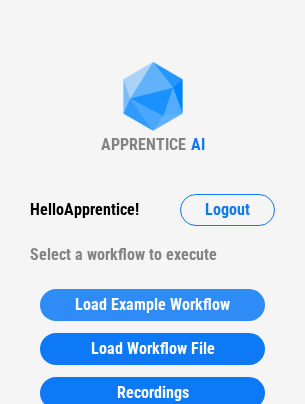 click on "Load Example Workflow" at bounding box center (152, 305) 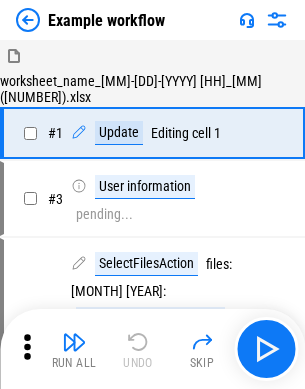 click at bounding box center [28, 20] 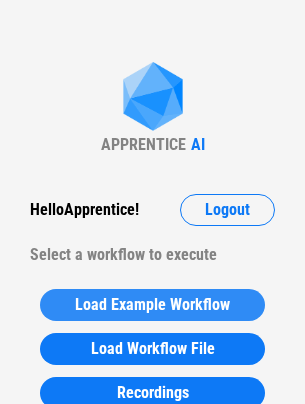 scroll, scrollTop: 100, scrollLeft: 0, axis: vertical 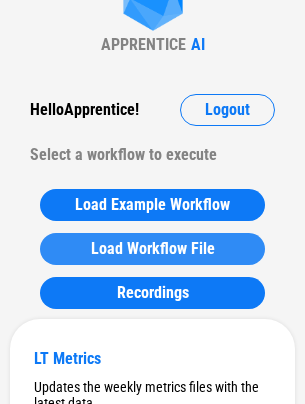 click on "Load Workflow File" at bounding box center [152, 249] 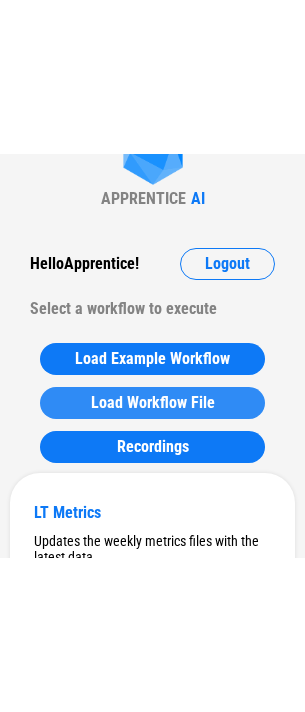 scroll, scrollTop: 0, scrollLeft: 0, axis: both 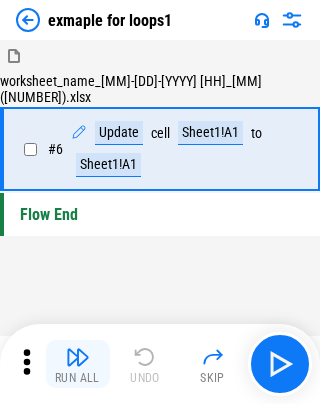 click at bounding box center [78, 357] 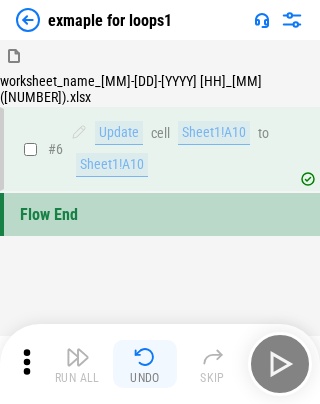 click at bounding box center [145, 357] 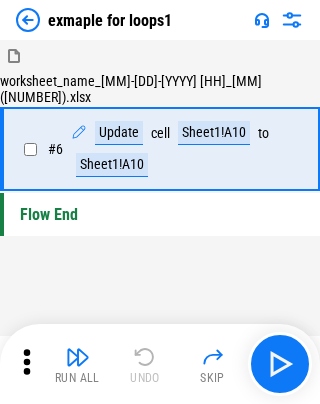 click on "Run All Undo Skip" at bounding box center (162, 364) 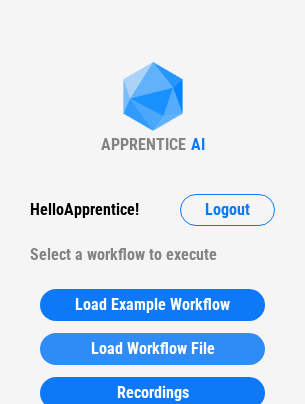 click on "Load Workflow File" at bounding box center [153, 349] 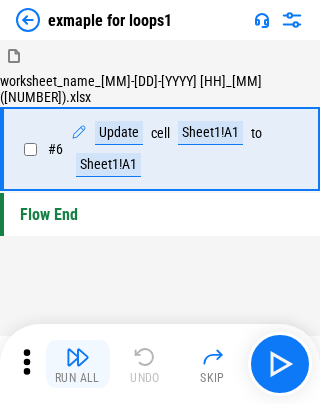 click at bounding box center (78, 357) 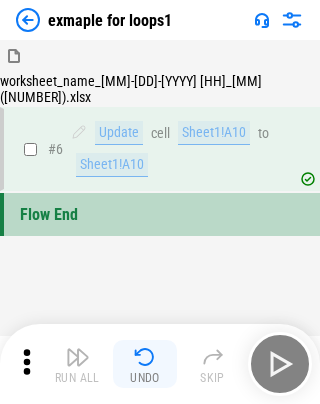 click at bounding box center (145, 357) 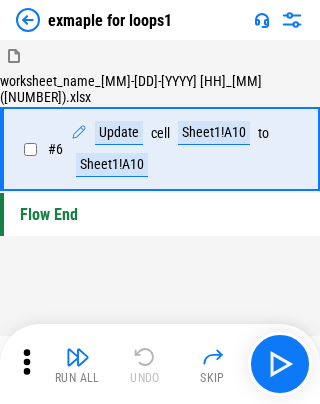 click on "Run All Undo Skip" at bounding box center [162, 364] 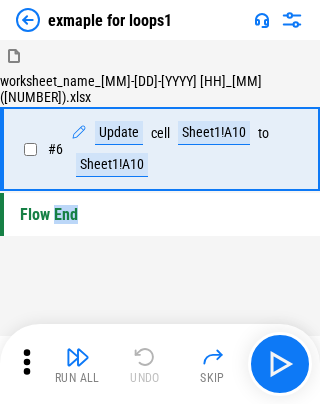 click on "Run All Undo Skip" at bounding box center [162, 364] 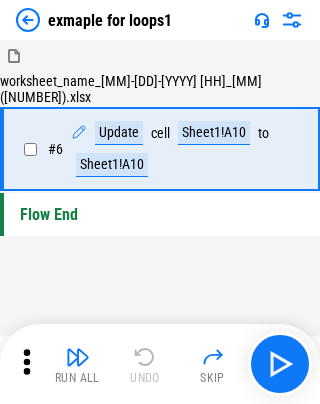 click on "Run All Undo Skip" at bounding box center [162, 364] 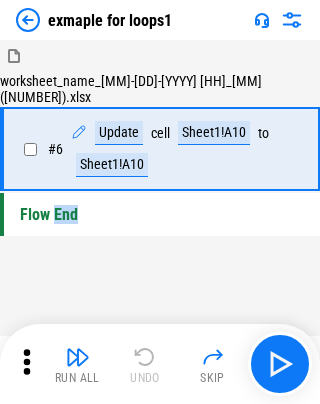 click on "Run All Undo Skip" at bounding box center (162, 364) 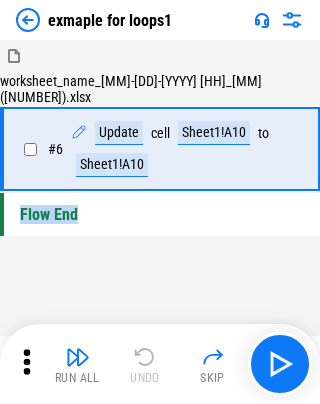 click on "Run All Undo Skip" at bounding box center (162, 364) 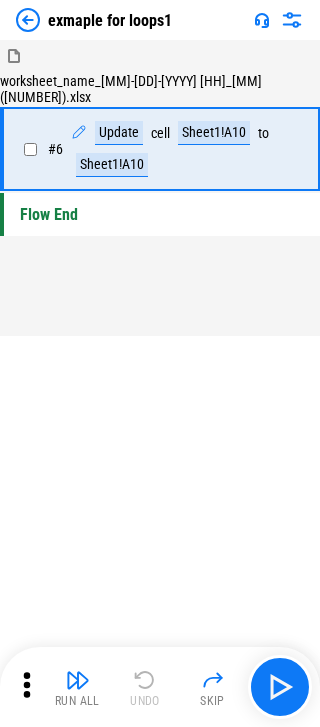 click 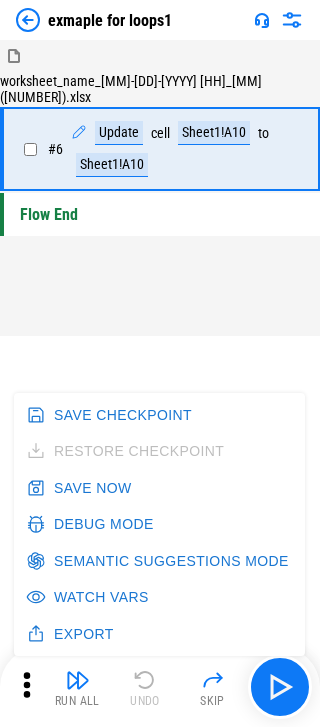 click on "Debug Mode" at bounding box center (92, 524) 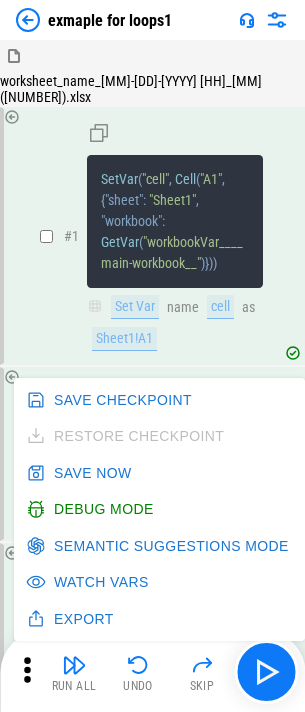 click on "SetVar ( "count" ,   0 )" at bounding box center (175, 422) 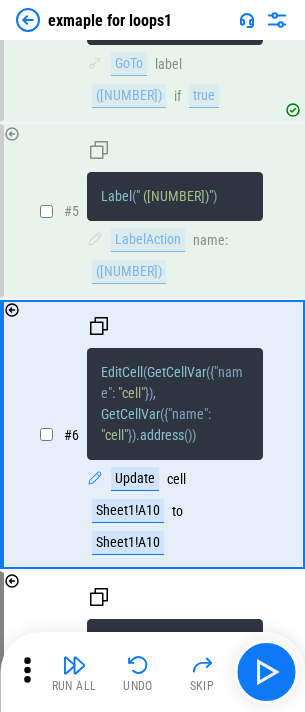 scroll, scrollTop: 847, scrollLeft: 0, axis: vertical 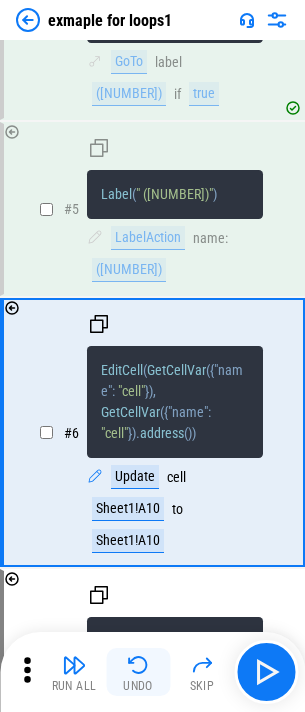click at bounding box center [138, 665] 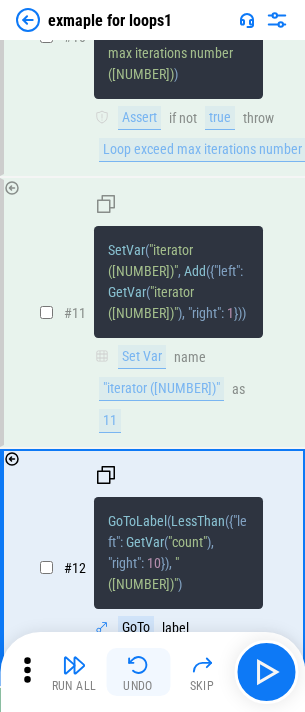 scroll, scrollTop: 2247, scrollLeft: 0, axis: vertical 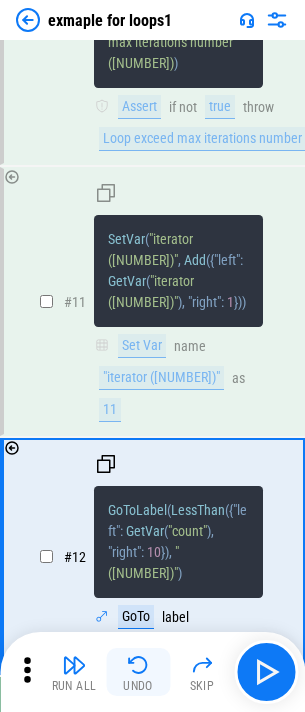 click at bounding box center [138, 665] 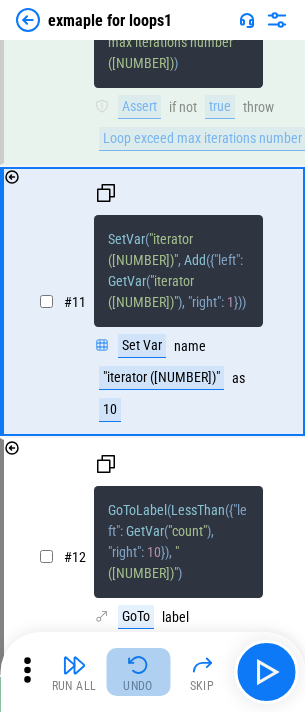 click at bounding box center (138, 665) 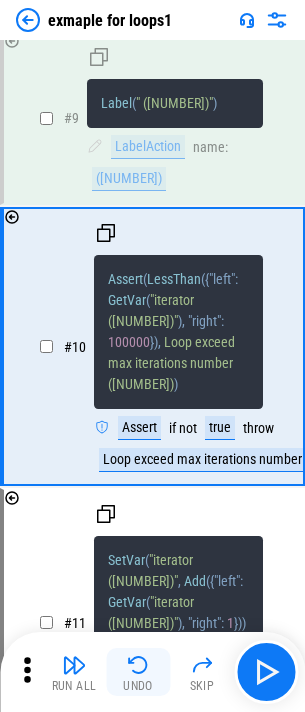 scroll, scrollTop: 1859, scrollLeft: 0, axis: vertical 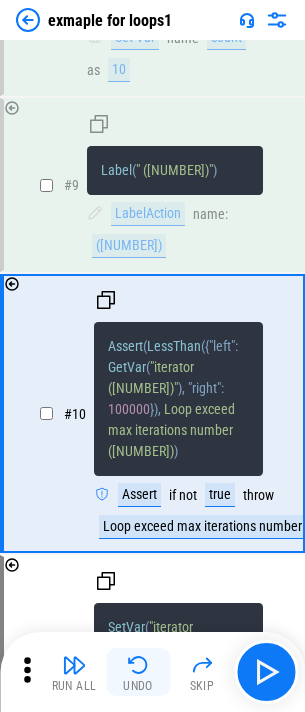 click at bounding box center (138, 665) 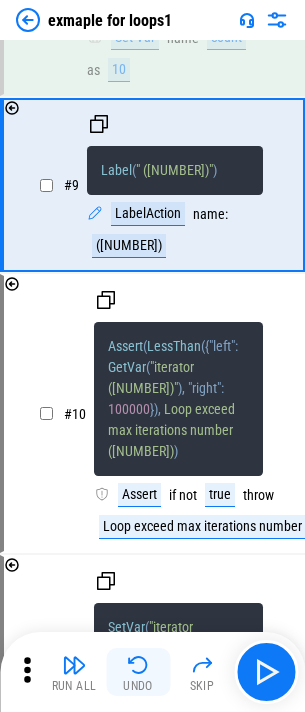 click at bounding box center [138, 665] 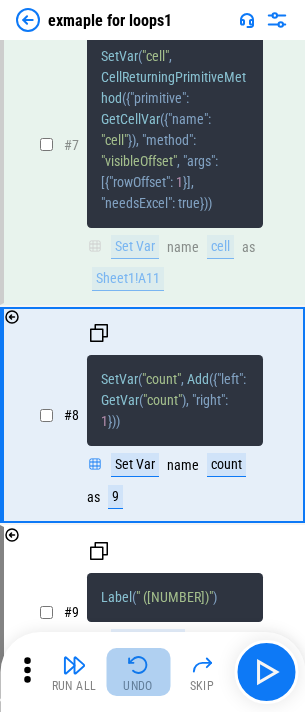 click at bounding box center [138, 665] 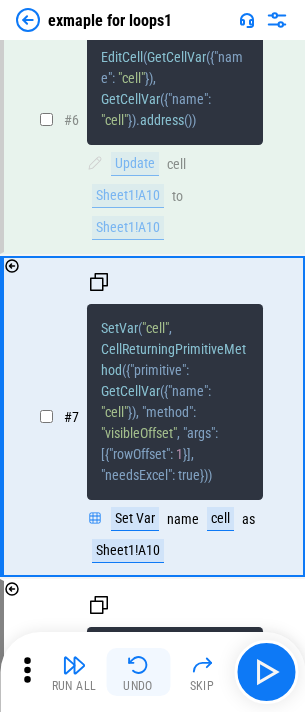 click at bounding box center (138, 665) 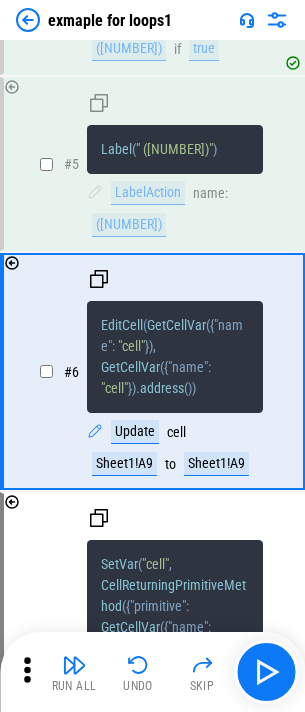 scroll, scrollTop: 846, scrollLeft: 0, axis: vertical 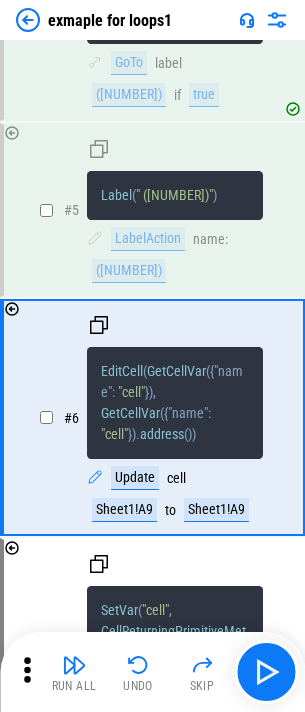 click at bounding box center (28, 20) 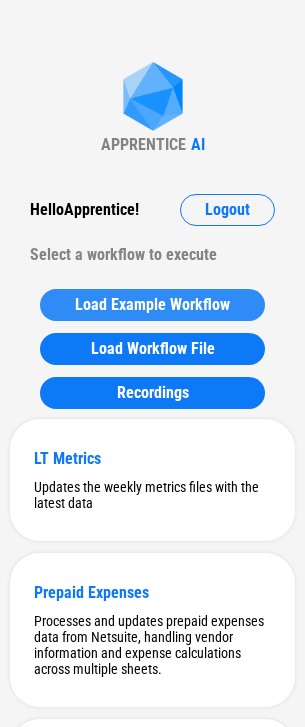 click on "Load Example Workflow" at bounding box center (152, 305) 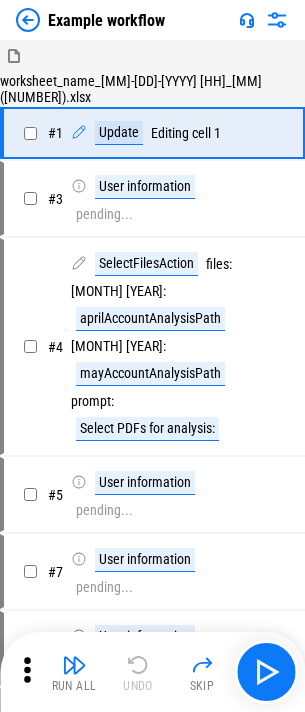 click at bounding box center (28, 20) 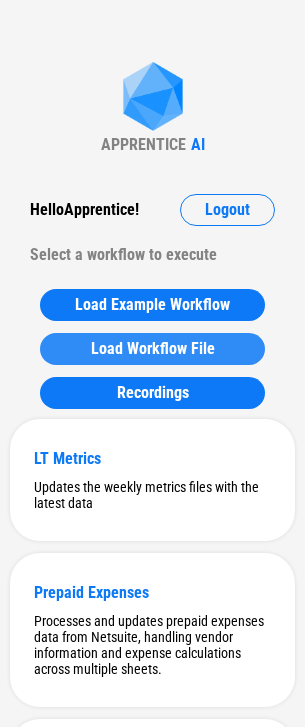 click on "Load Workflow File" at bounding box center (153, 349) 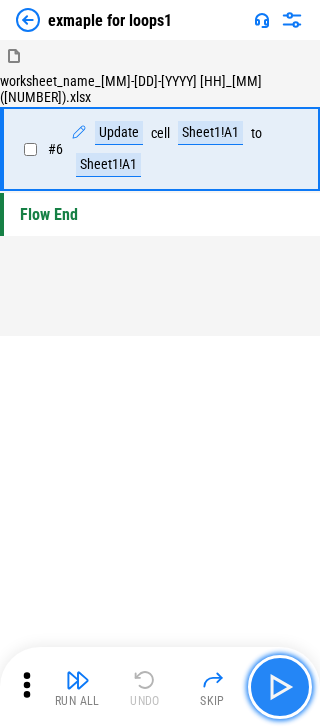 click at bounding box center [280, 687] 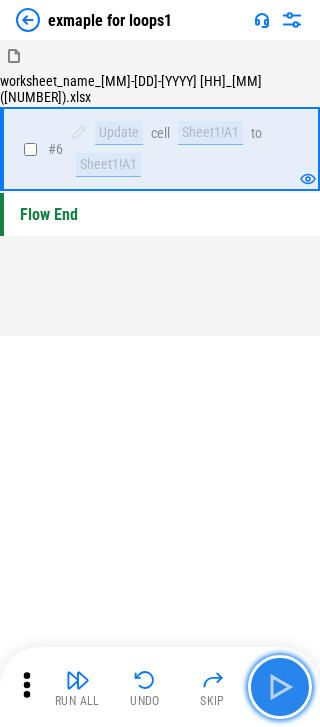 click at bounding box center (280, 687) 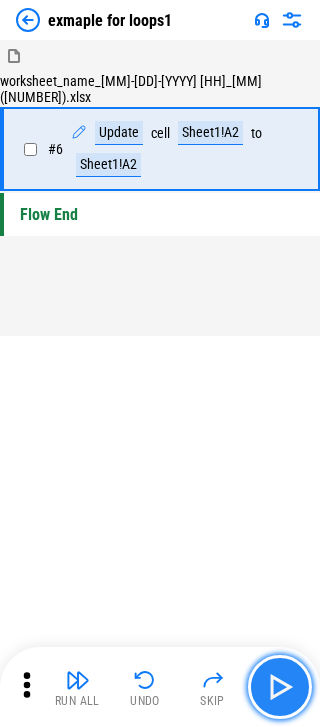click at bounding box center (280, 687) 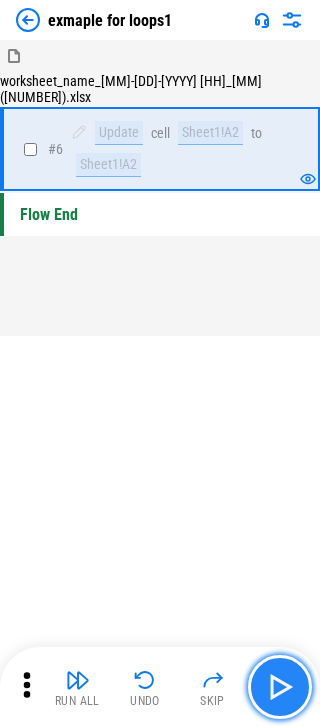 click at bounding box center (280, 687) 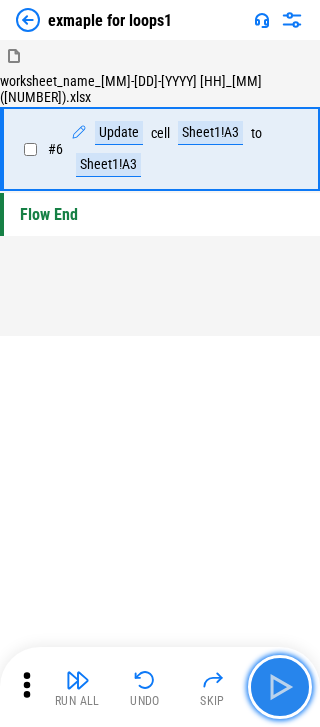 click at bounding box center [280, 687] 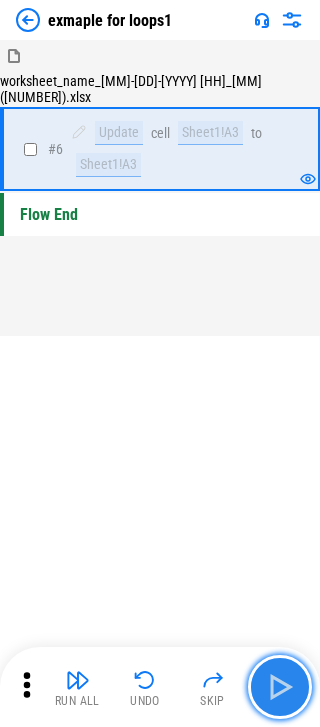 click at bounding box center [280, 687] 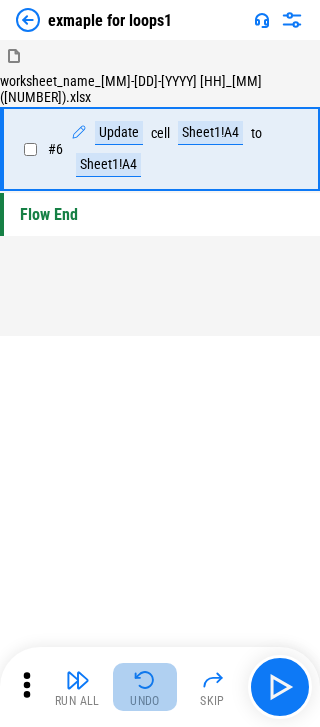 click at bounding box center (145, 680) 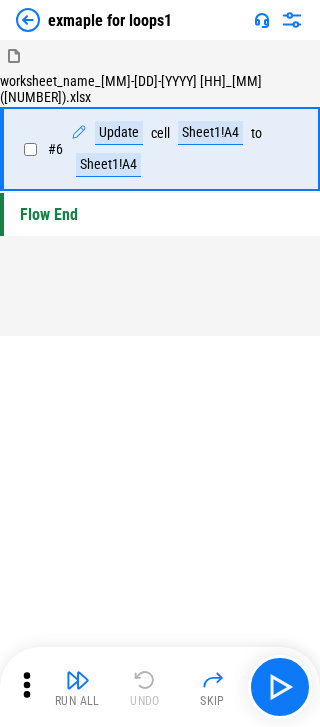 click on "Run All Undo Skip" at bounding box center [162, 687] 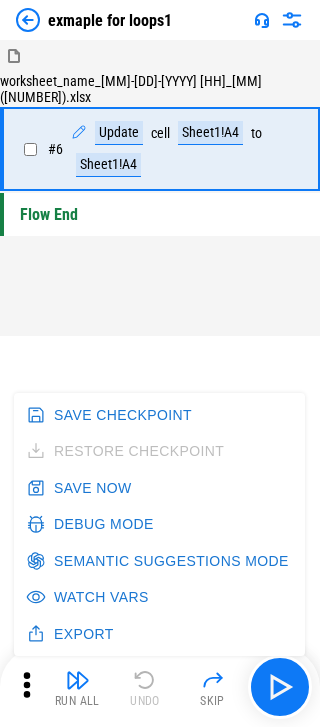 click at bounding box center [292, 20] 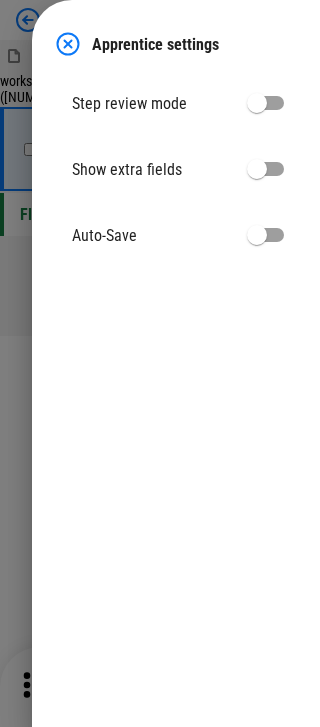 click at bounding box center [160, 363] 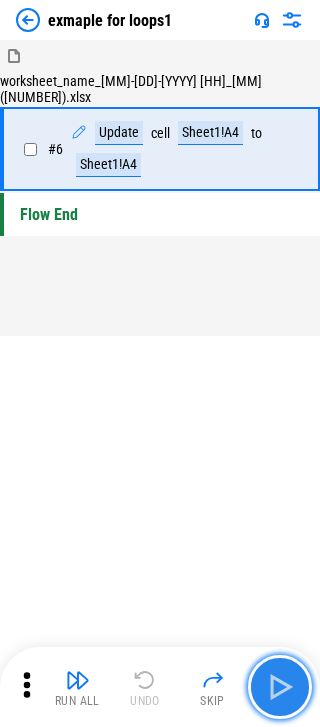 click at bounding box center [280, 687] 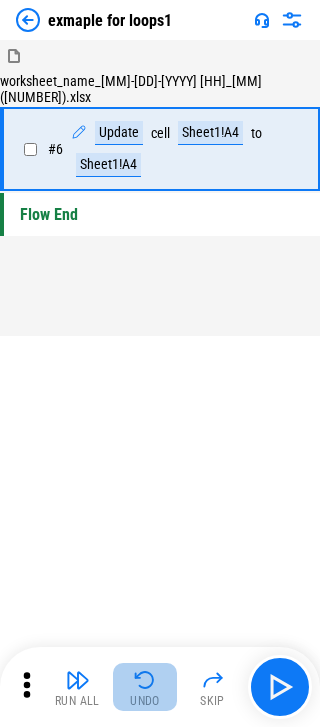 click on "Undo" at bounding box center [145, 701] 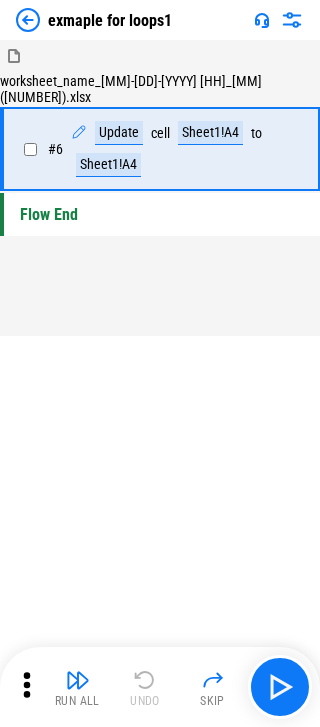 click 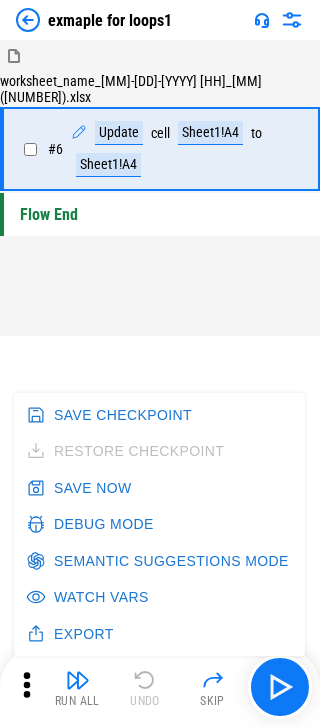 click on "Debug Mode" at bounding box center (92, 524) 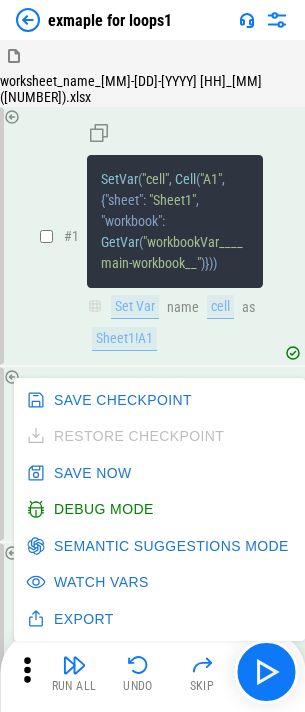 click on "# 2 SetVar ( "count" ,   0 ) Set Var name count as 0" at bounding box center [151, 454] 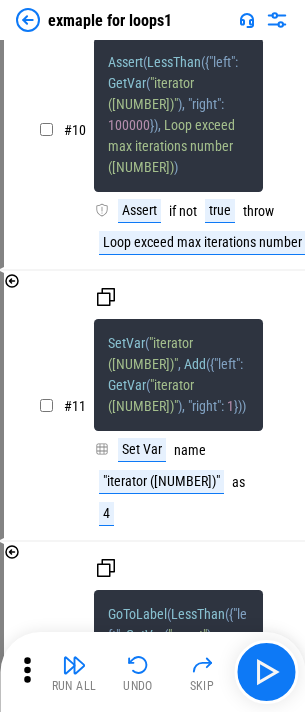 scroll, scrollTop: 2215, scrollLeft: 0, axis: vertical 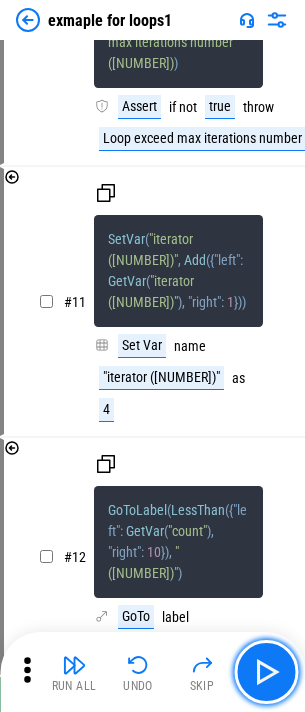 click at bounding box center [266, 672] 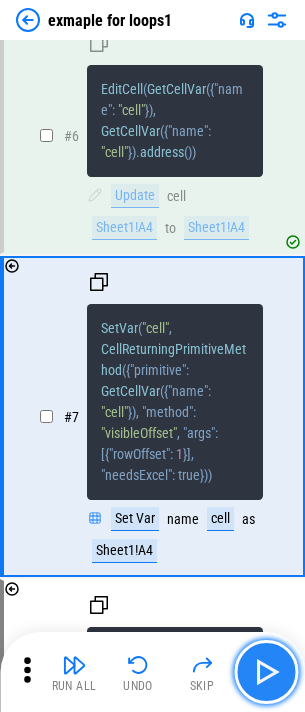 click at bounding box center (266, 672) 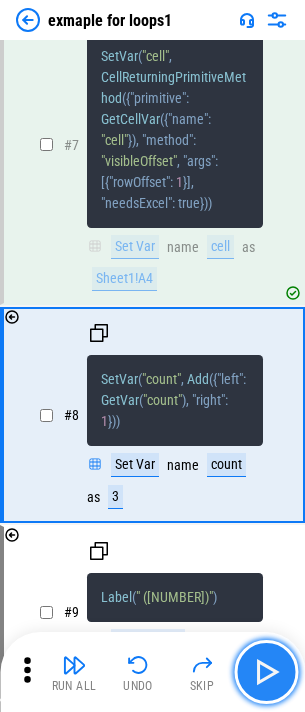 click at bounding box center (266, 672) 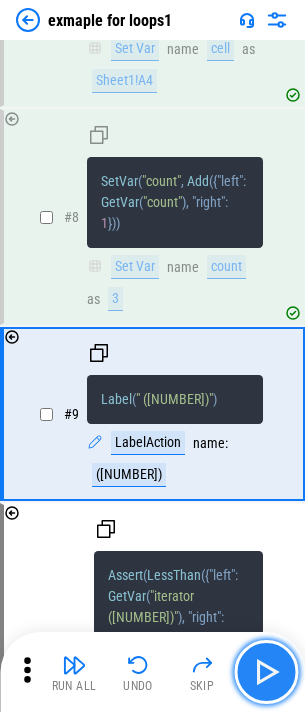 click at bounding box center [266, 672] 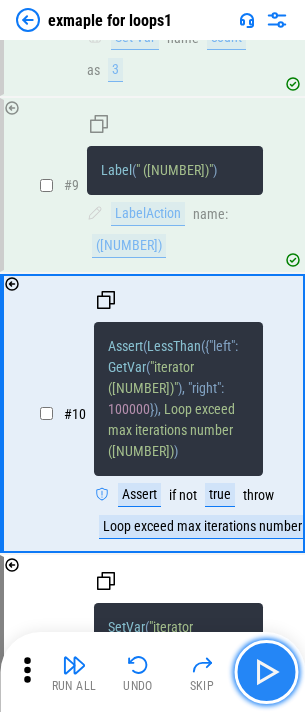 click at bounding box center [266, 672] 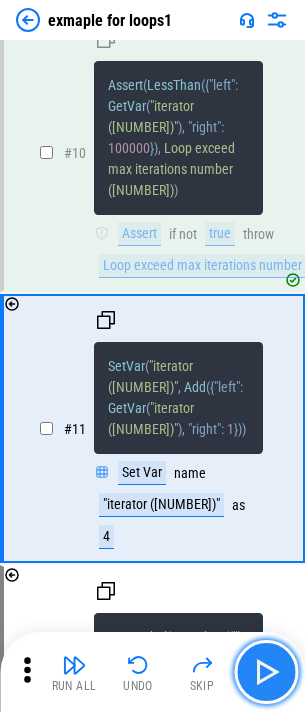 click at bounding box center [266, 672] 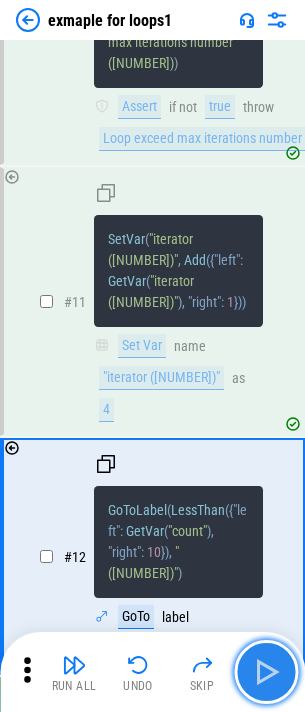 click at bounding box center (266, 672) 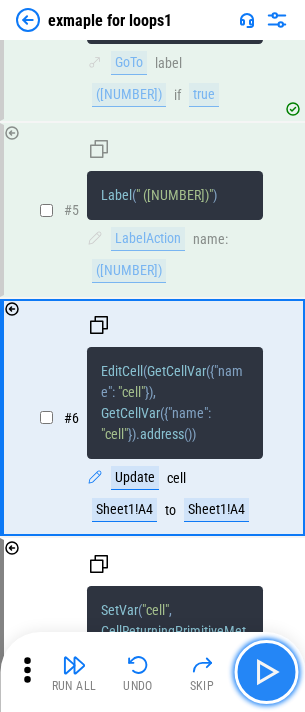 click at bounding box center (266, 672) 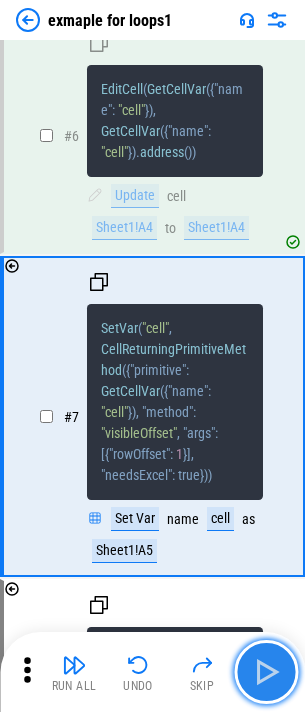 click at bounding box center [266, 672] 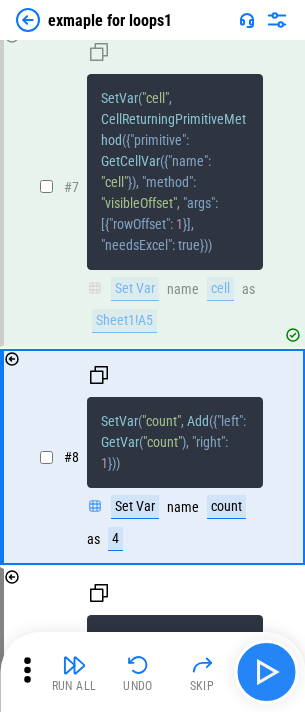 scroll, scrollTop: 1400, scrollLeft: 0, axis: vertical 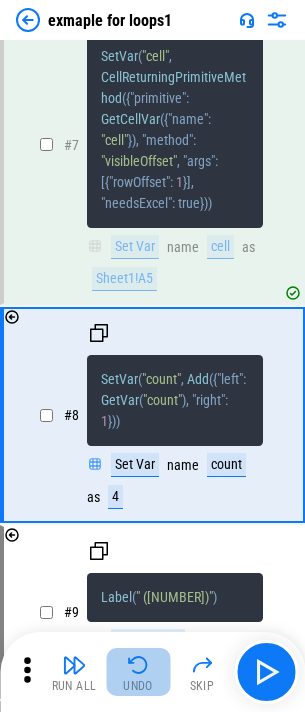 click on "Undo" at bounding box center (138, 686) 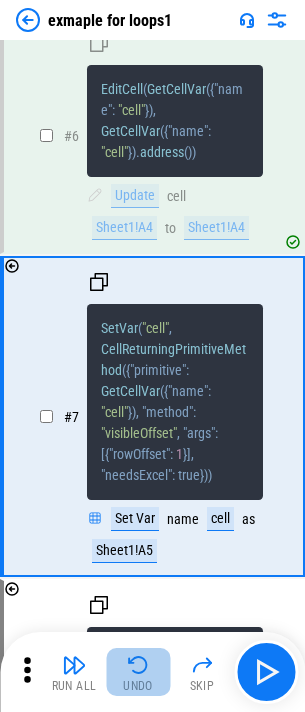 click on "Undo" at bounding box center (138, 686) 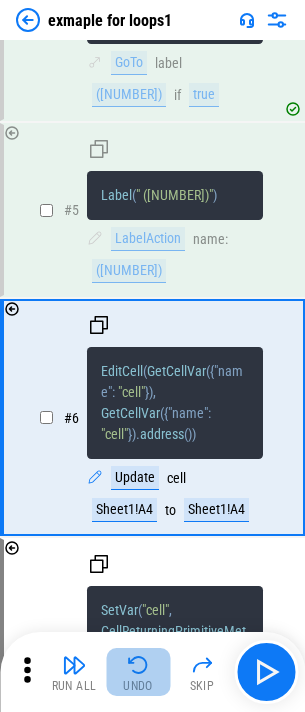 click on "Undo" at bounding box center [138, 686] 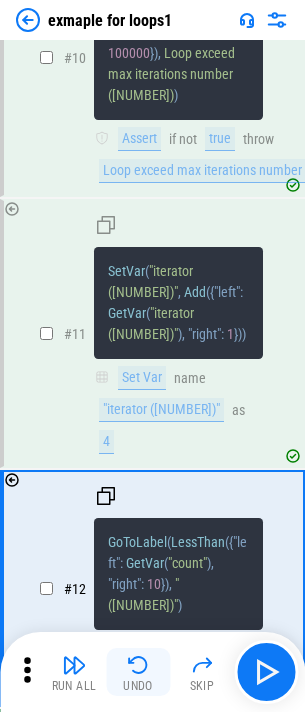 scroll, scrollTop: 2215, scrollLeft: 0, axis: vertical 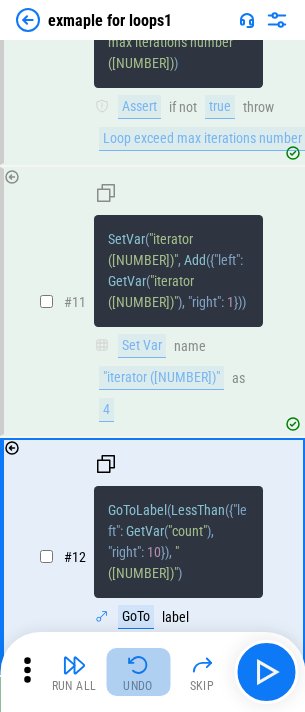 click on "Undo" at bounding box center (138, 686) 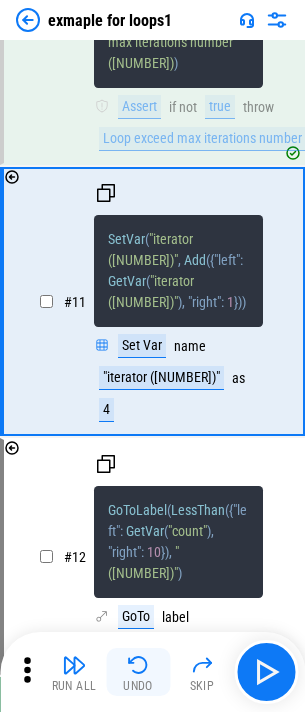 click on "Undo" at bounding box center (138, 686) 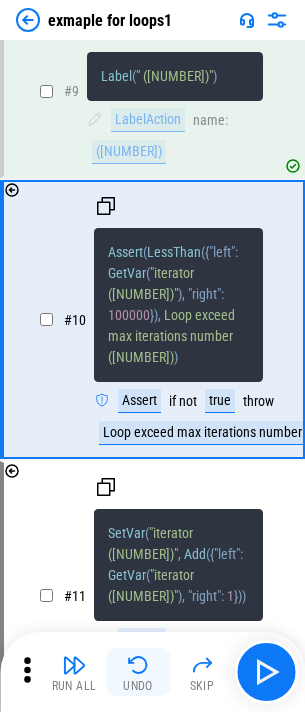 scroll, scrollTop: 1827, scrollLeft: 0, axis: vertical 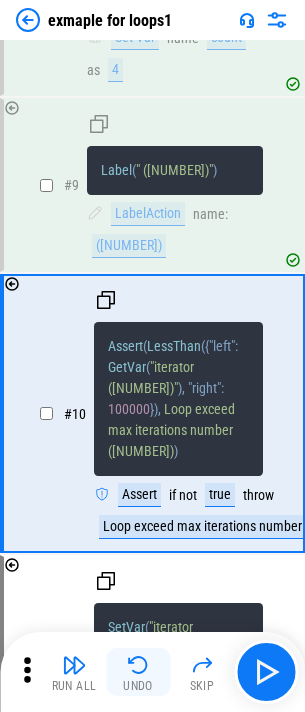 click on "Undo" at bounding box center [138, 672] 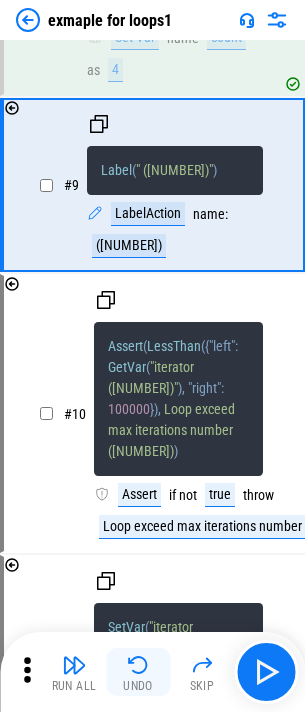 click on "Undo" at bounding box center (138, 672) 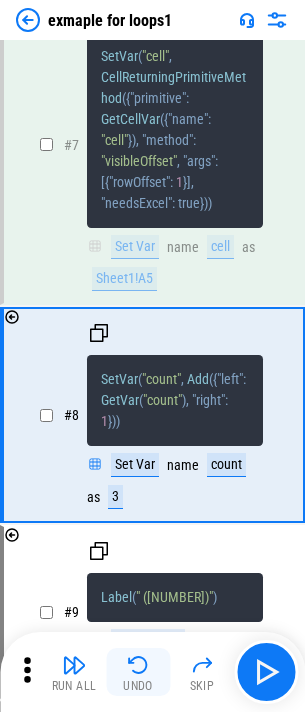 click on "Undo" at bounding box center (138, 672) 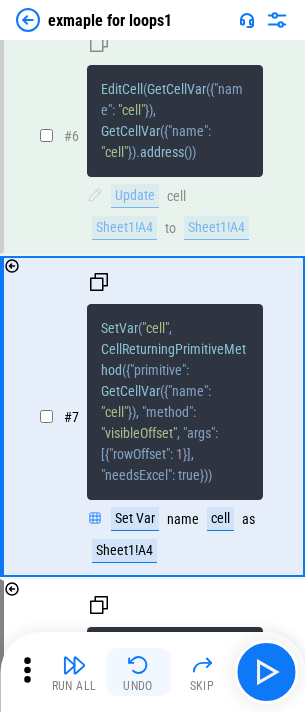 click on "Undo" at bounding box center (138, 672) 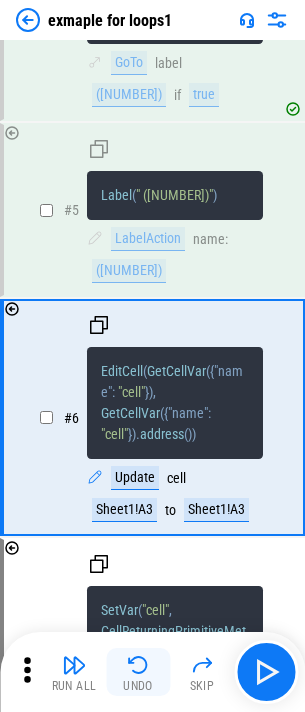 click on "Undo" at bounding box center (138, 672) 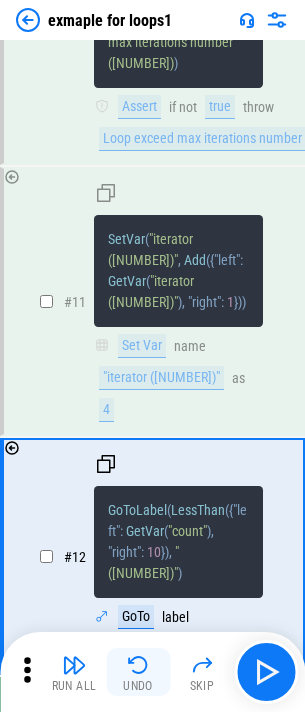 click on "Undo" at bounding box center (138, 672) 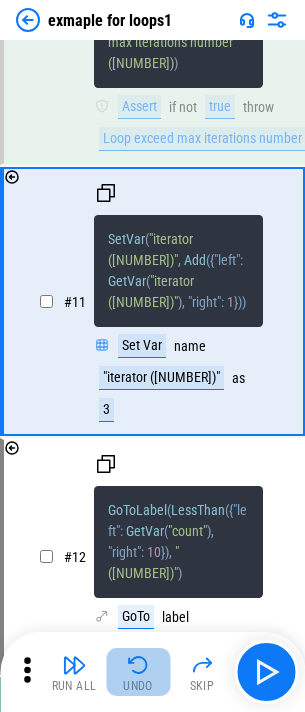 click on "Undo" at bounding box center [138, 672] 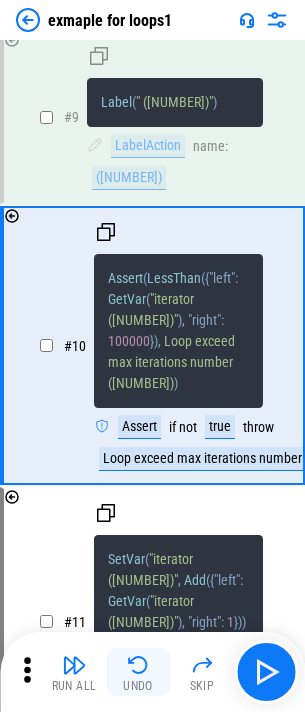 click on "Undo" at bounding box center (138, 672) 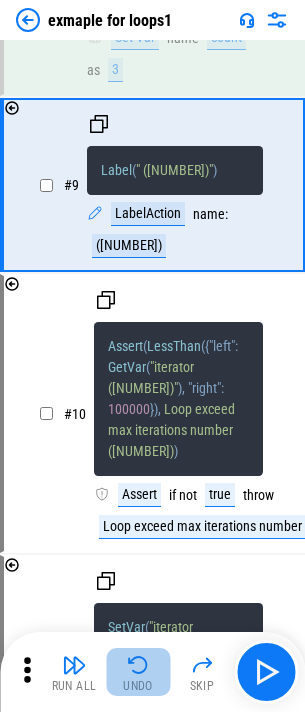 click on "Undo" at bounding box center [138, 672] 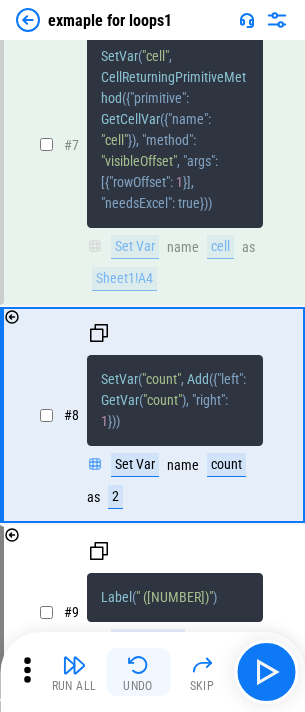 click on "Undo" at bounding box center [138, 672] 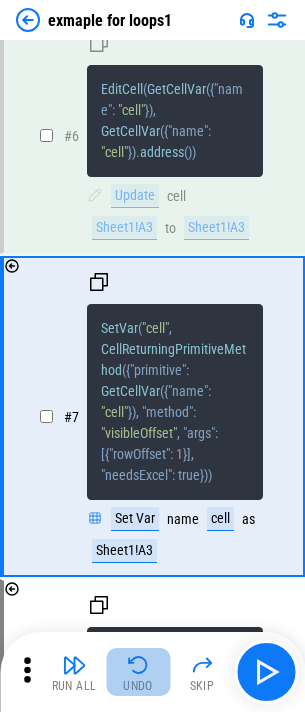 click on "Undo" at bounding box center (138, 672) 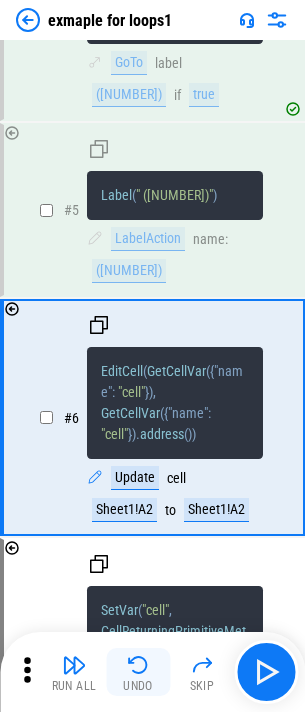 click on "Undo" at bounding box center [138, 672] 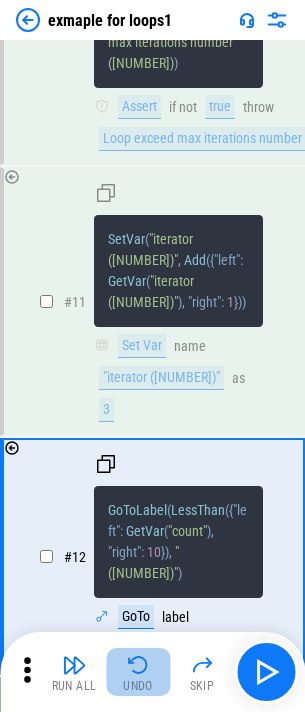 click on "Undo" at bounding box center (138, 672) 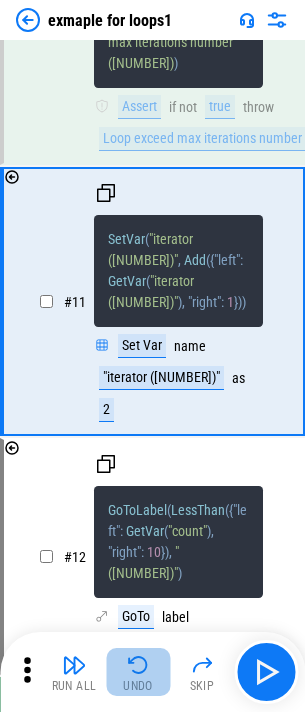 click on "Undo" at bounding box center (138, 672) 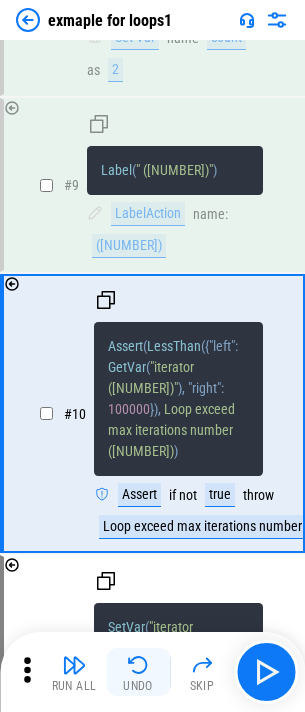 click on "Undo" at bounding box center [138, 672] 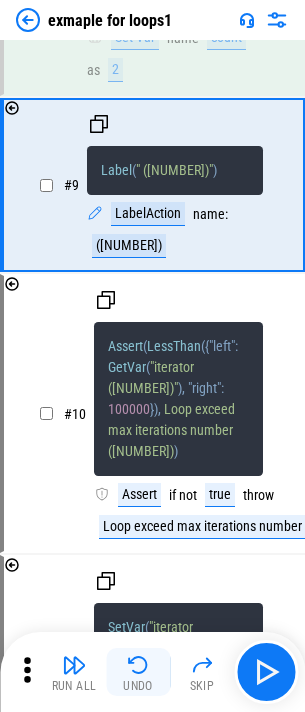 click on "Undo" at bounding box center [138, 672] 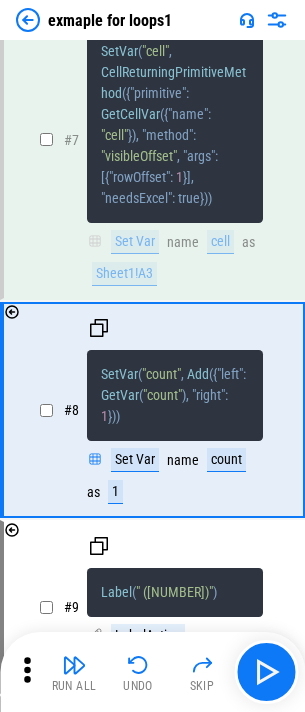 scroll, scrollTop: 1400, scrollLeft: 0, axis: vertical 